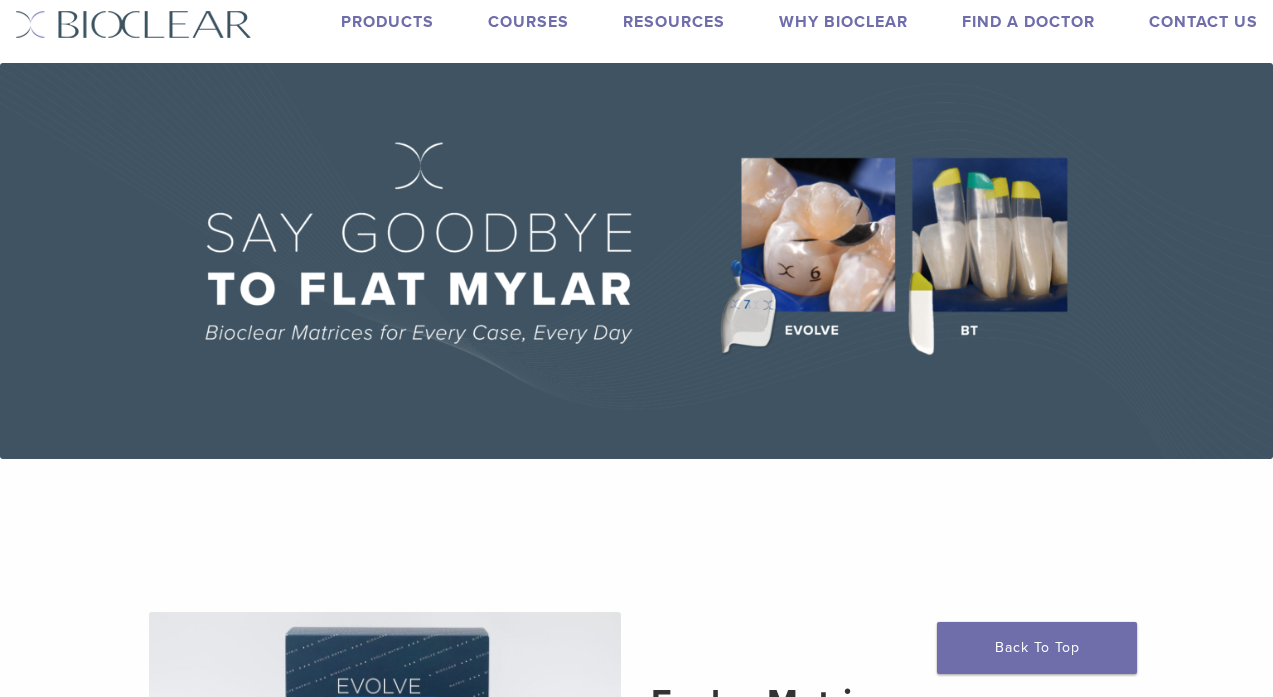 scroll, scrollTop: 0, scrollLeft: 0, axis: both 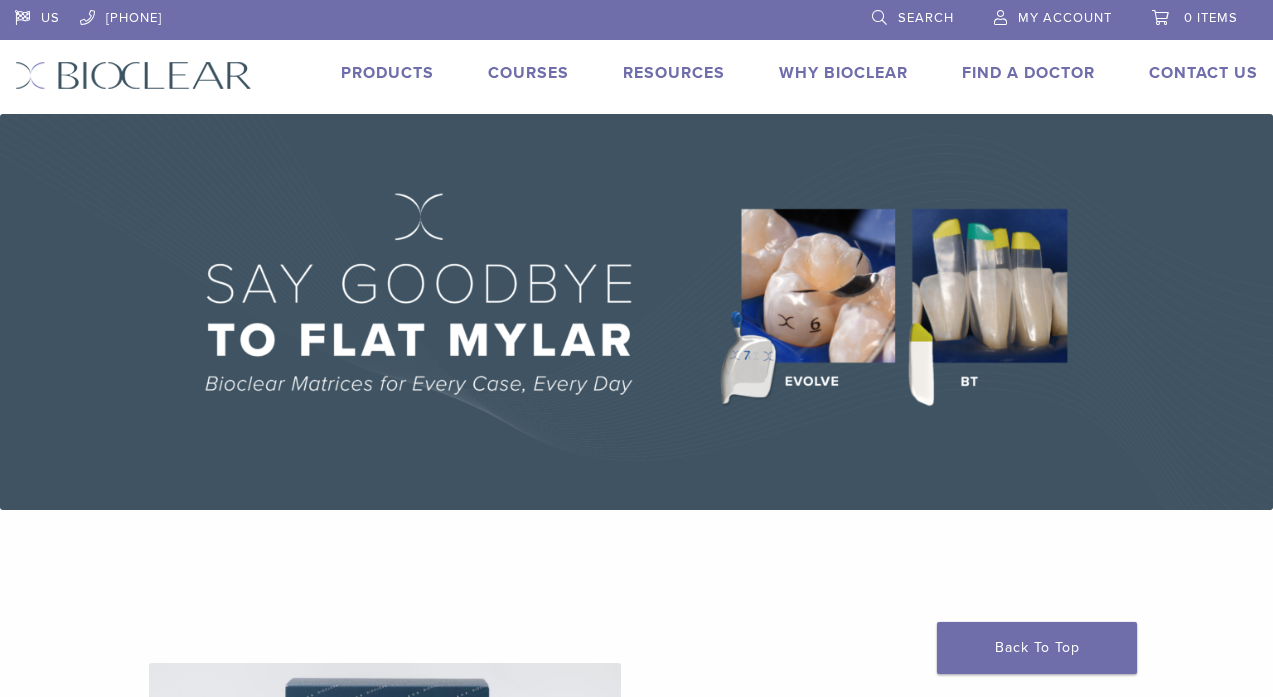 click on "Products" at bounding box center (387, 73) 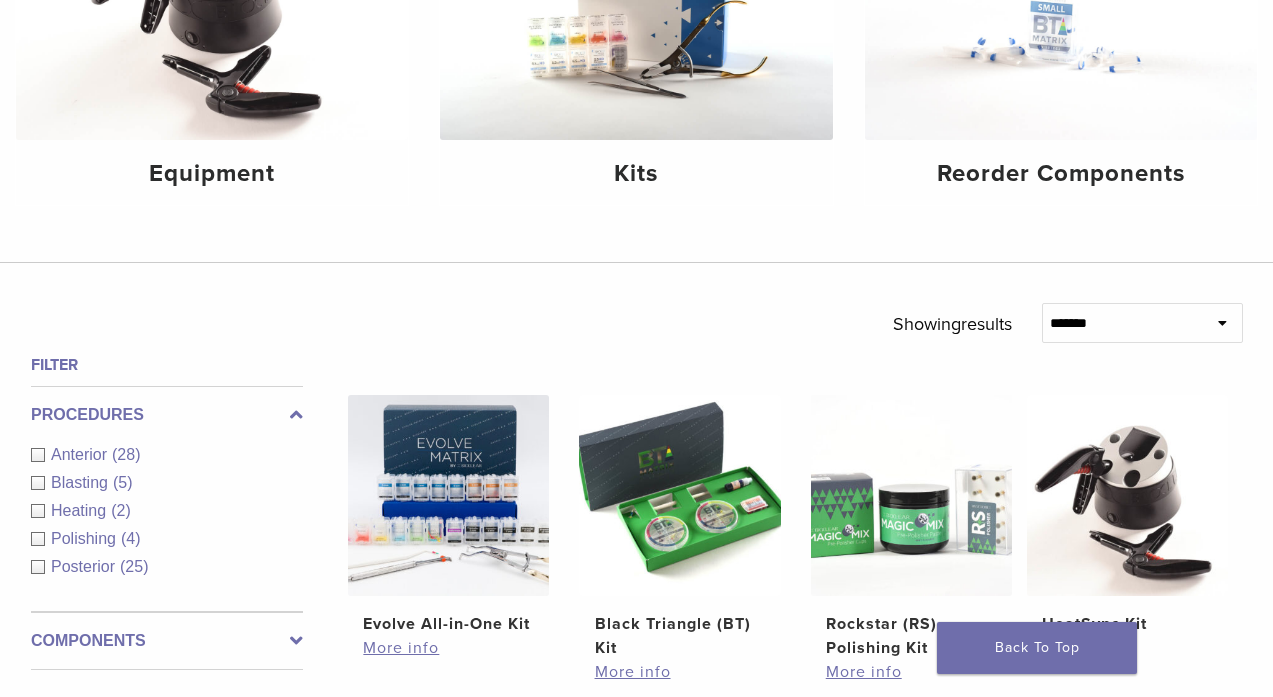 scroll, scrollTop: 389, scrollLeft: 0, axis: vertical 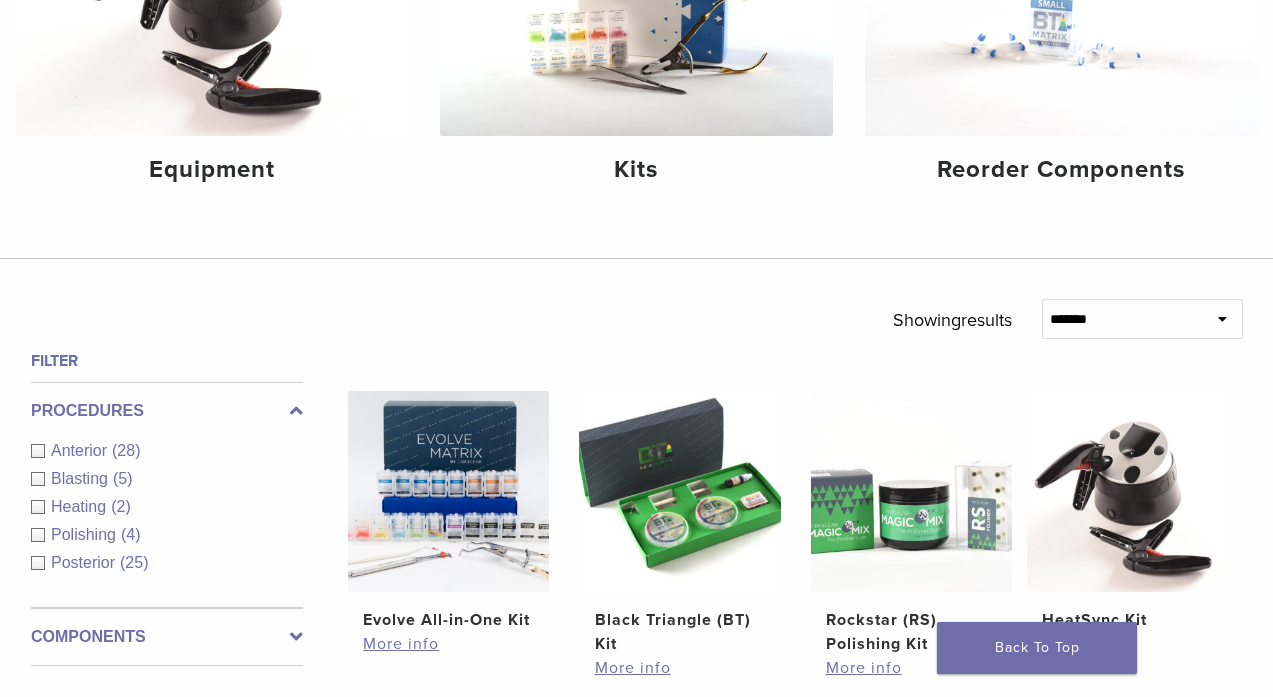 click on "Anterior (28)" at bounding box center [167, 451] 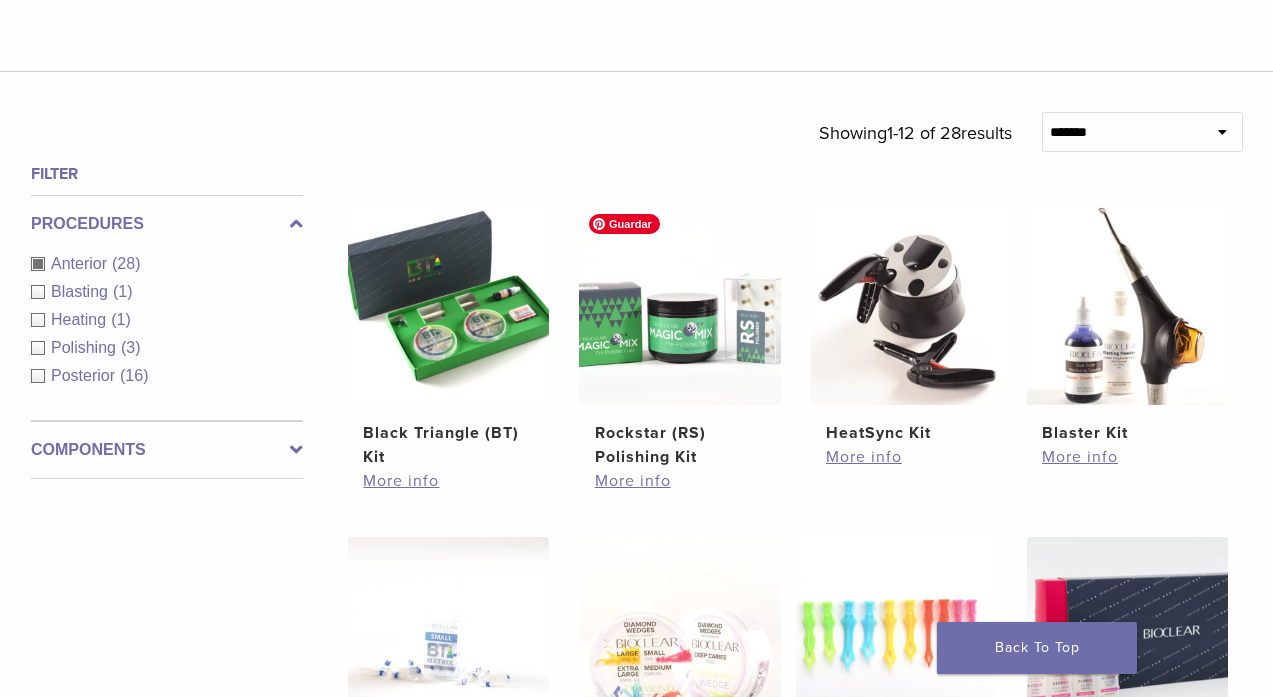 scroll, scrollTop: 578, scrollLeft: 0, axis: vertical 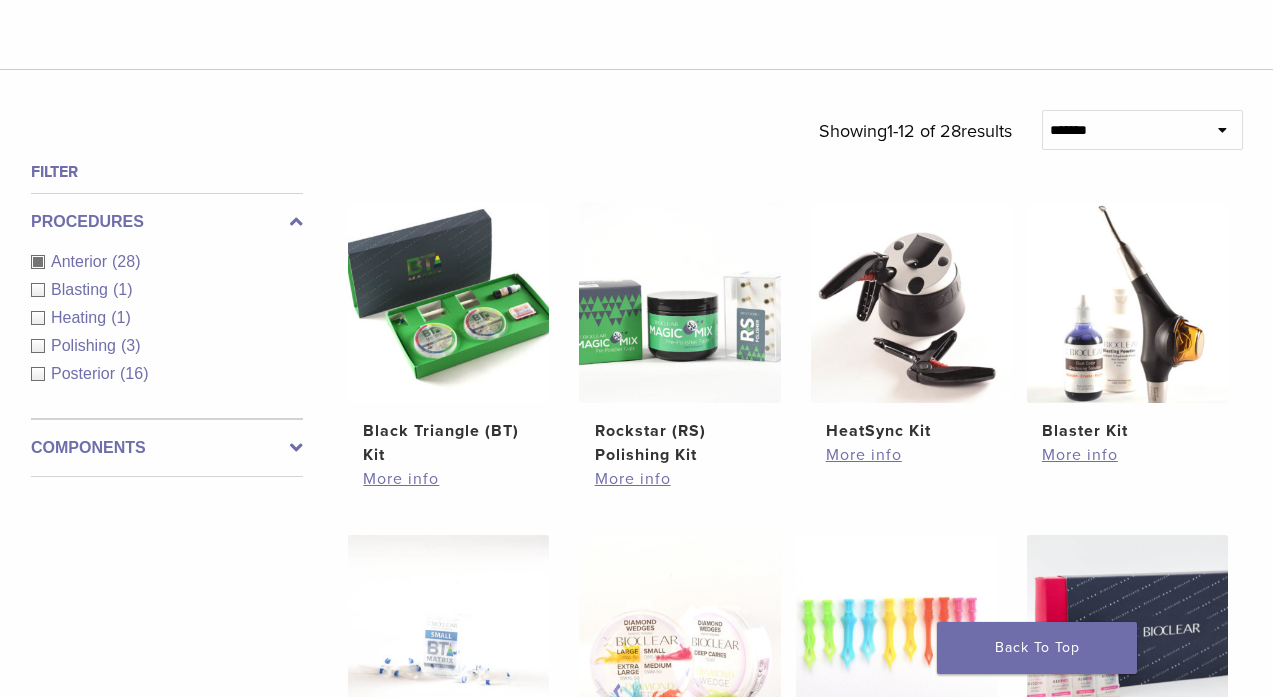 click at bounding box center [296, 448] 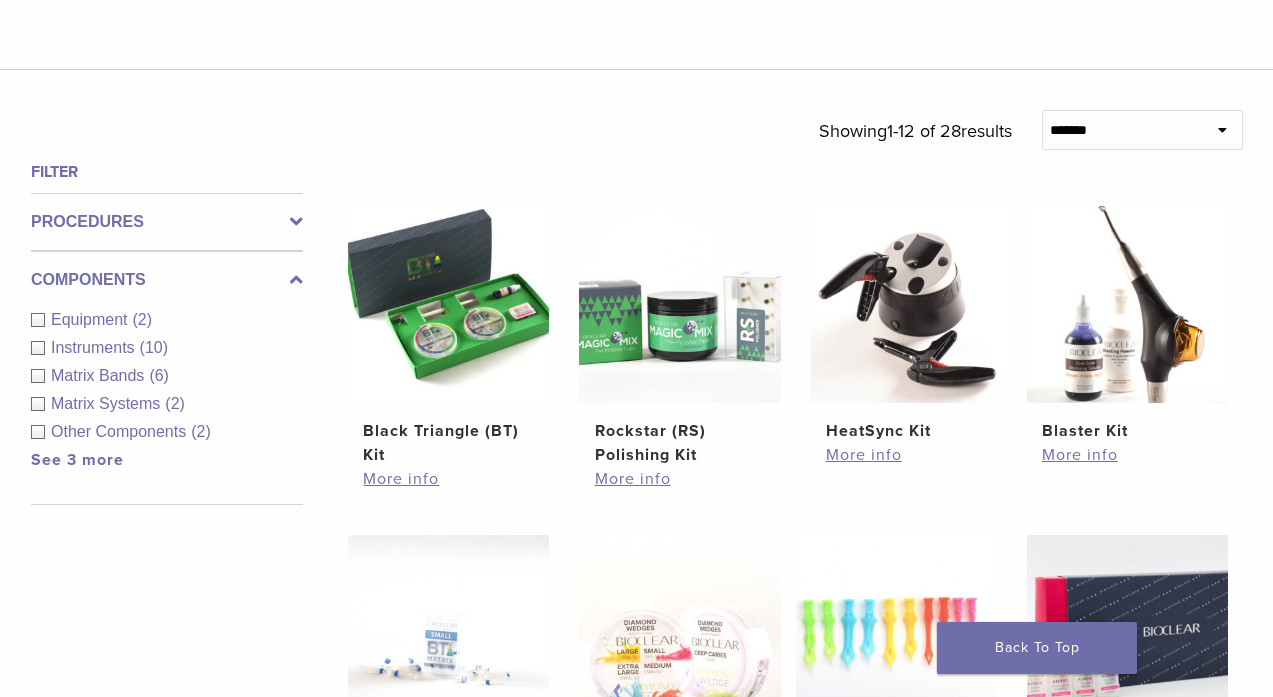 click on "Matrix Systems (2)" at bounding box center (167, 404) 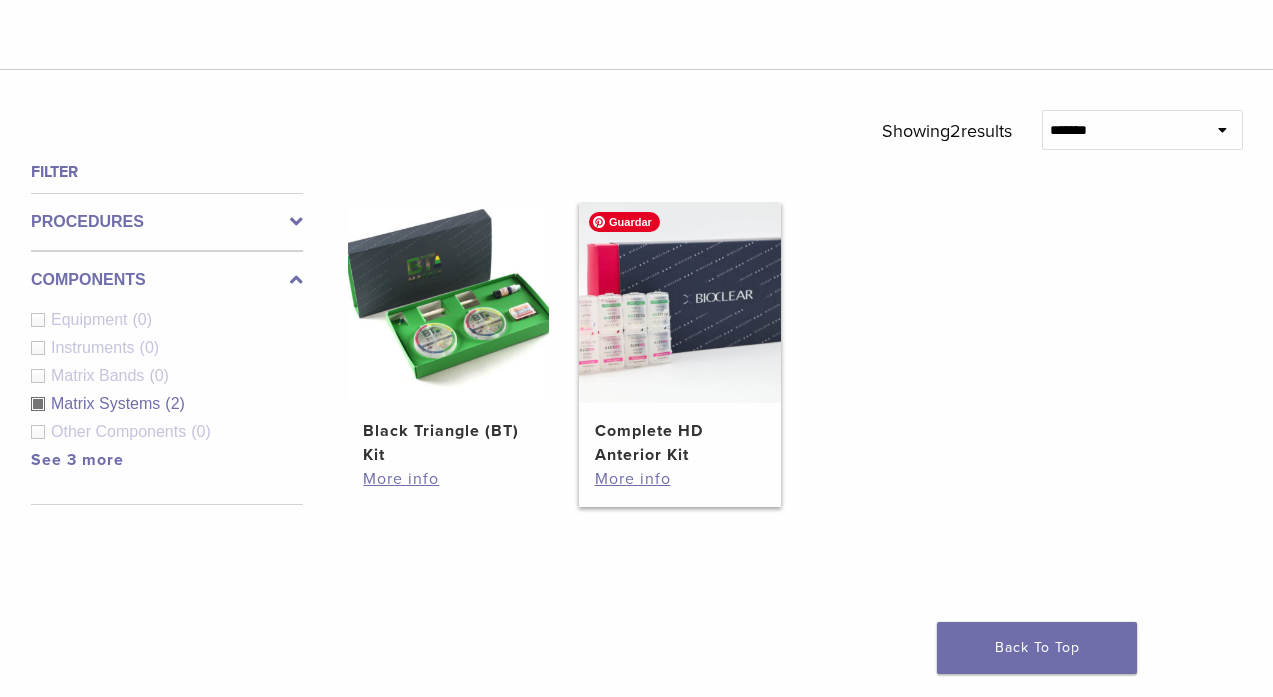 click at bounding box center [679, 302] 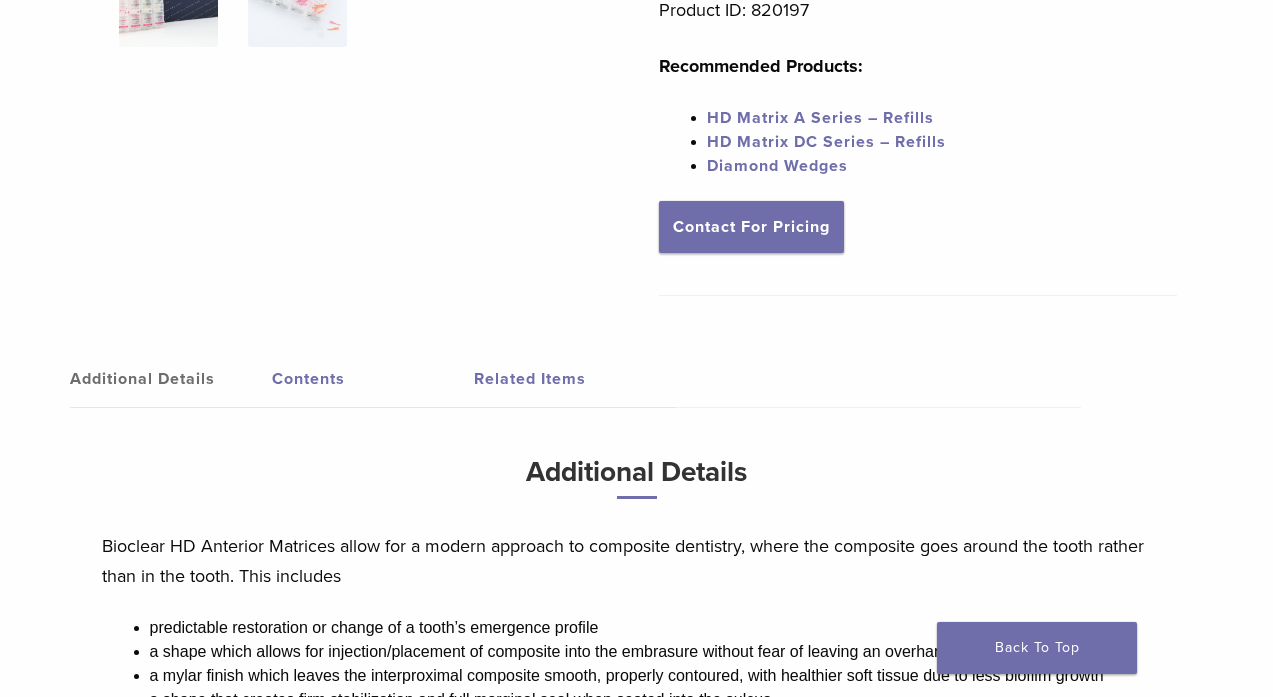 scroll, scrollTop: 579, scrollLeft: 0, axis: vertical 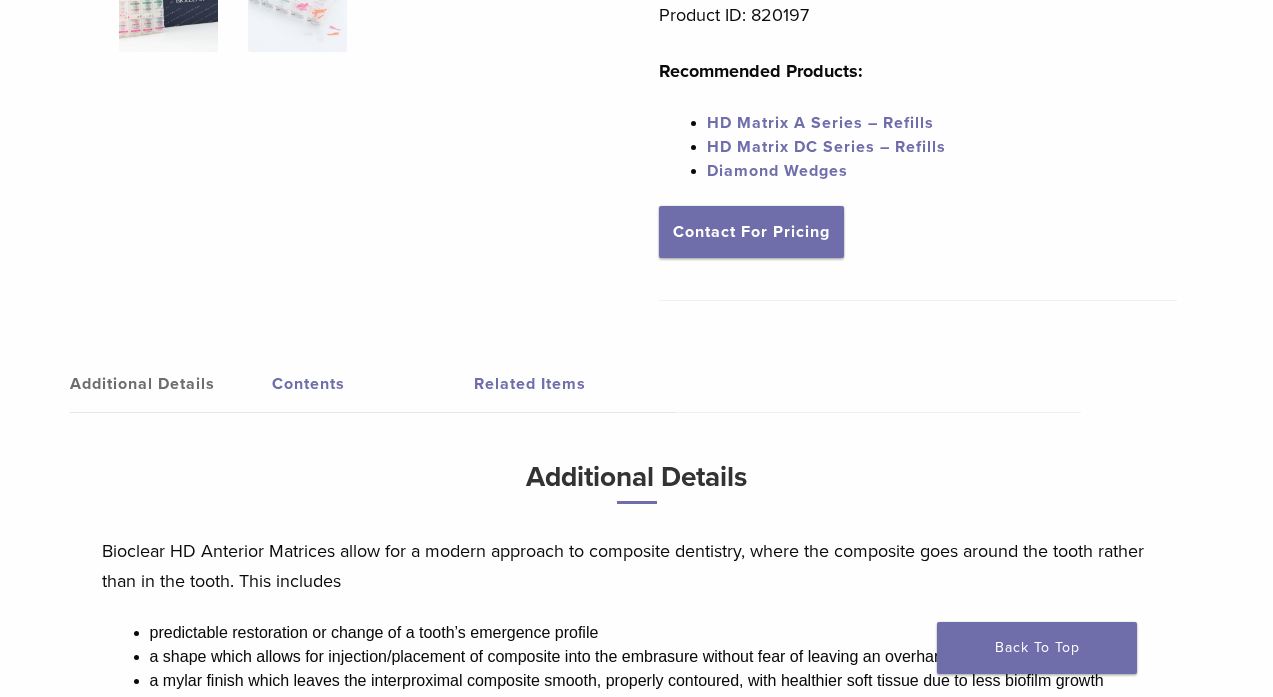 click on "Contents" at bounding box center (373, 384) 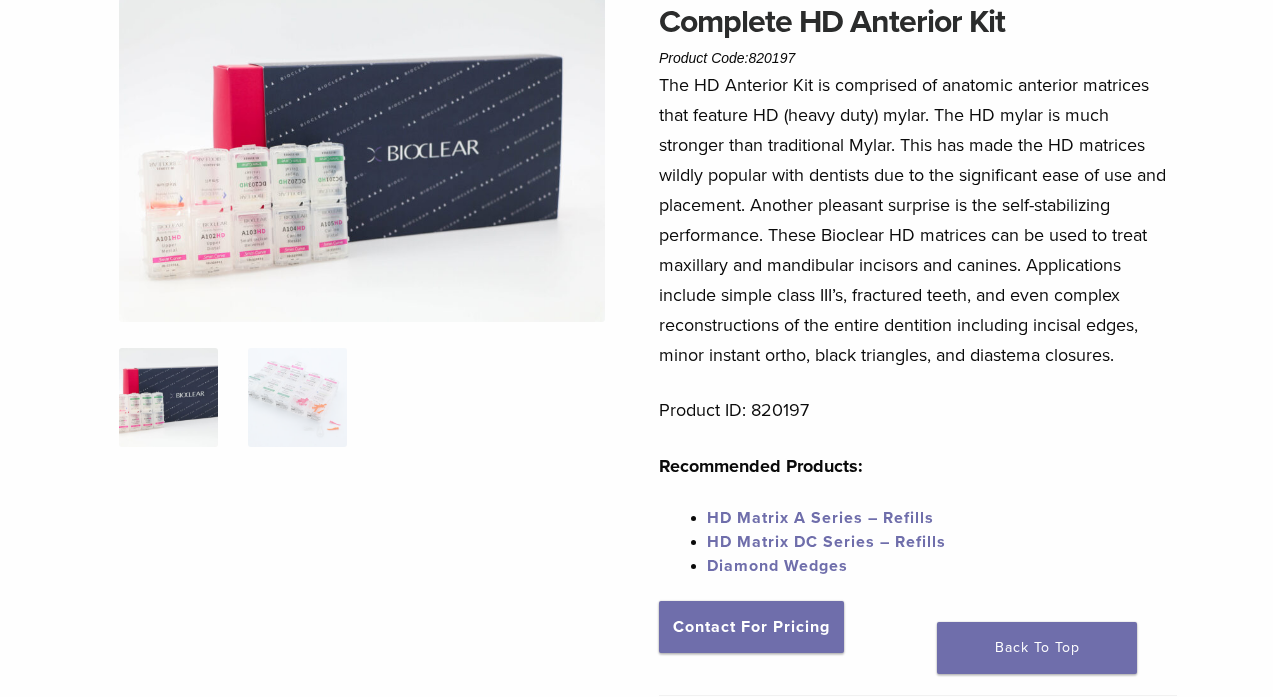 scroll, scrollTop: 0, scrollLeft: 0, axis: both 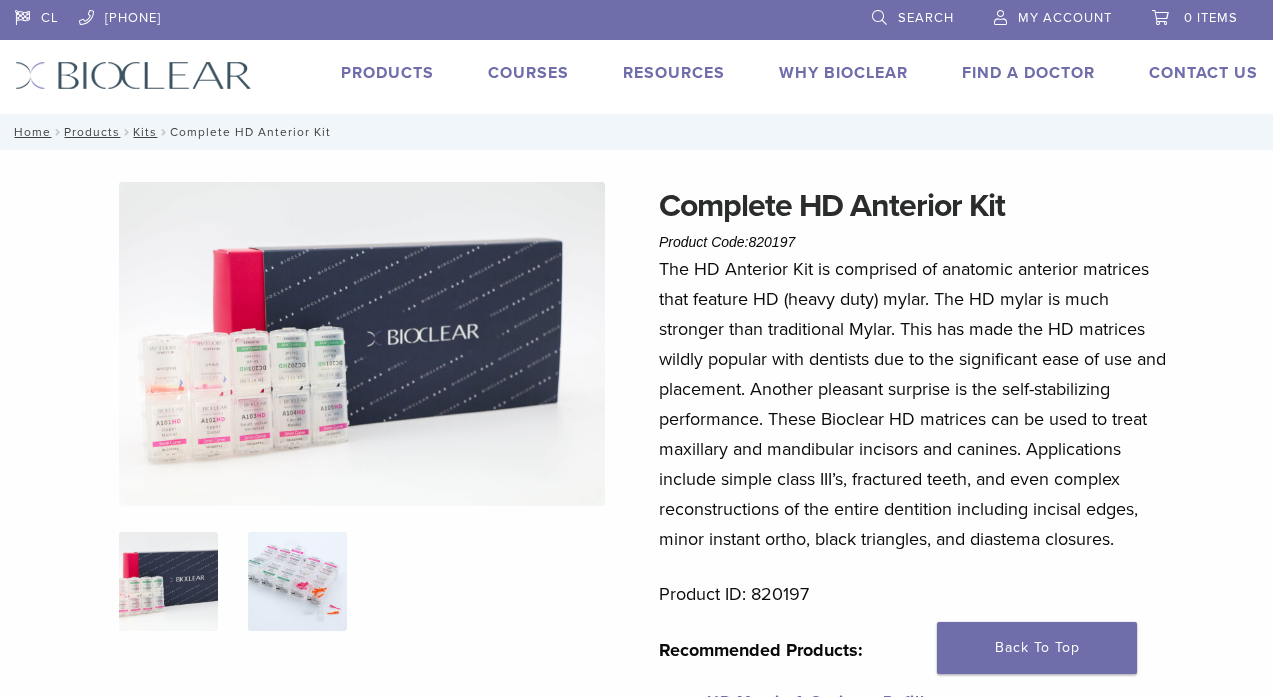 click at bounding box center [297, 581] 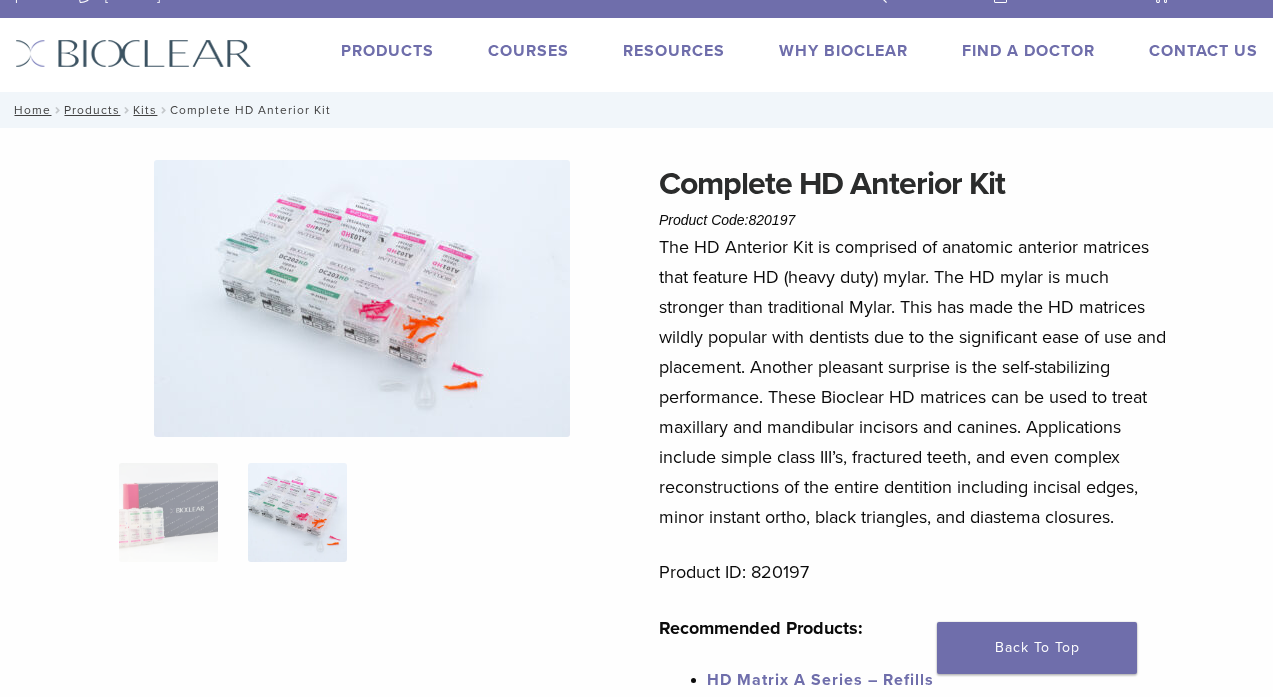 scroll, scrollTop: 0, scrollLeft: 0, axis: both 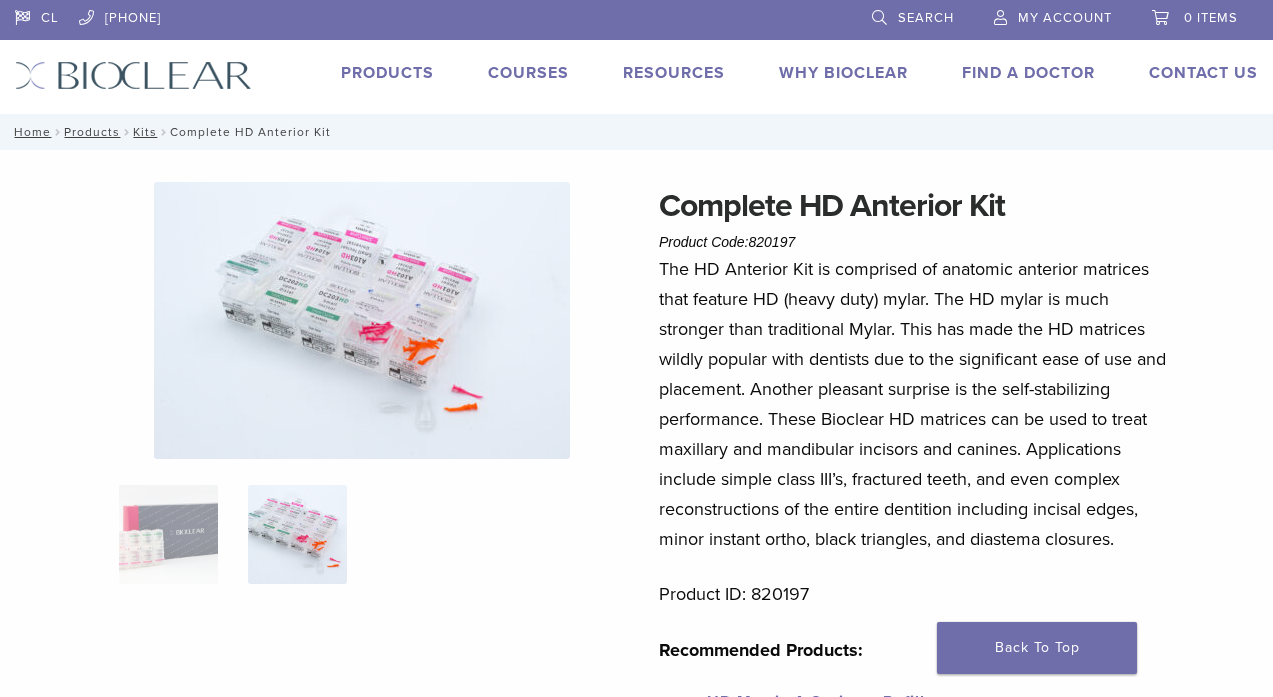 click on "Products" at bounding box center (387, 73) 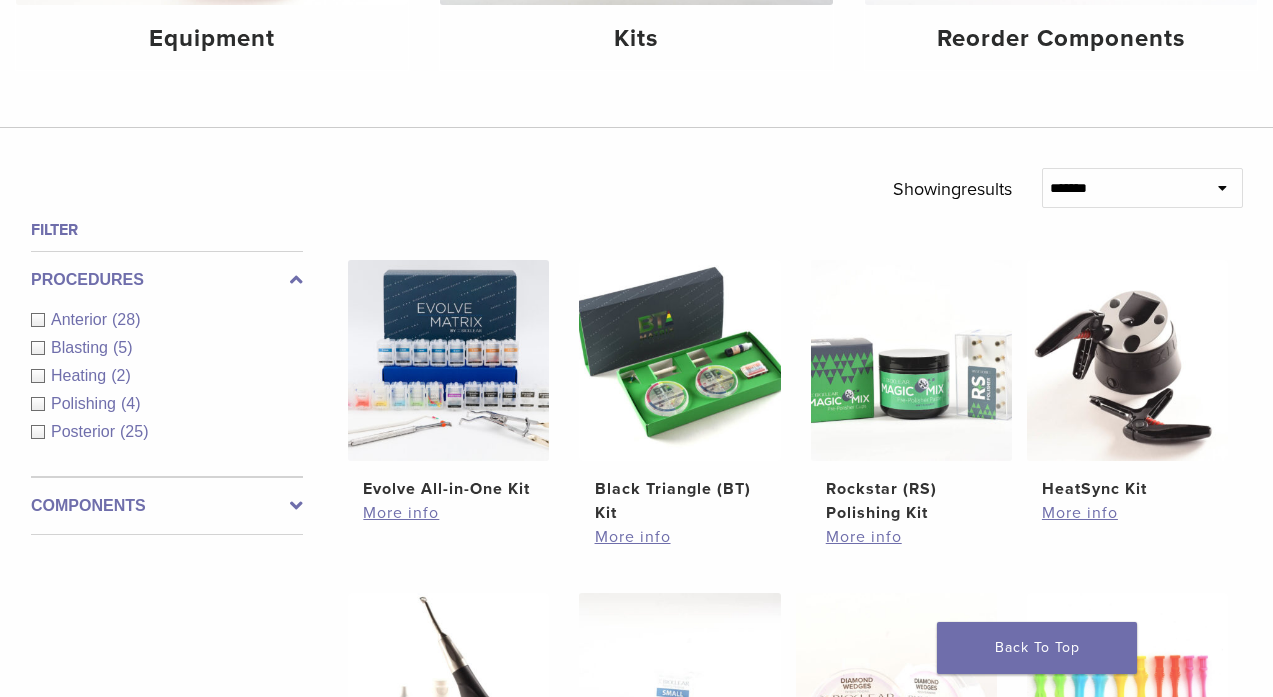 scroll, scrollTop: 0, scrollLeft: 0, axis: both 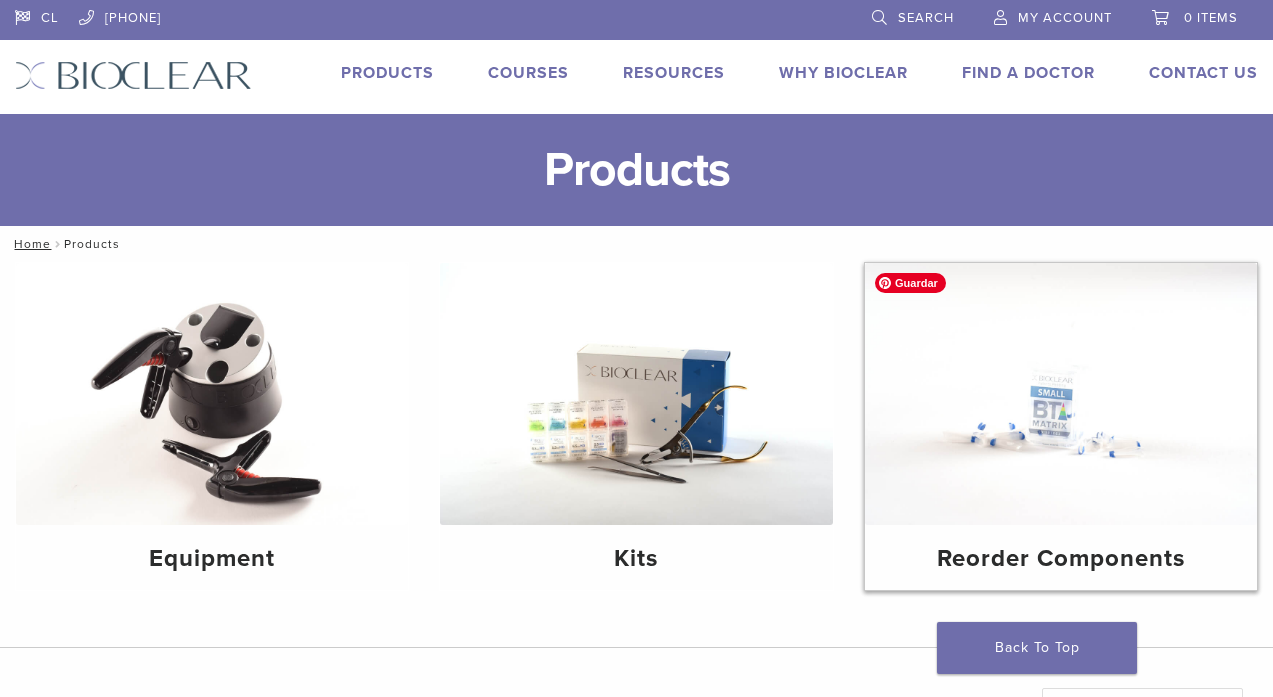 click at bounding box center [1061, 394] 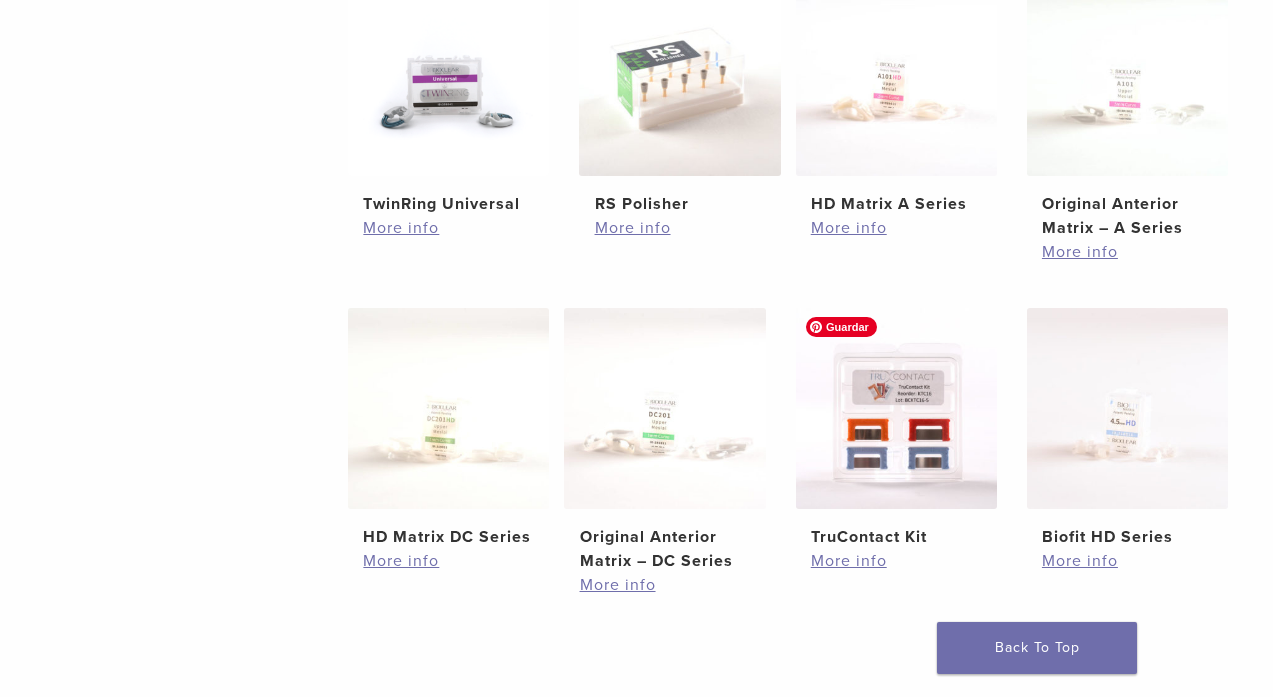 scroll, scrollTop: 0, scrollLeft: 0, axis: both 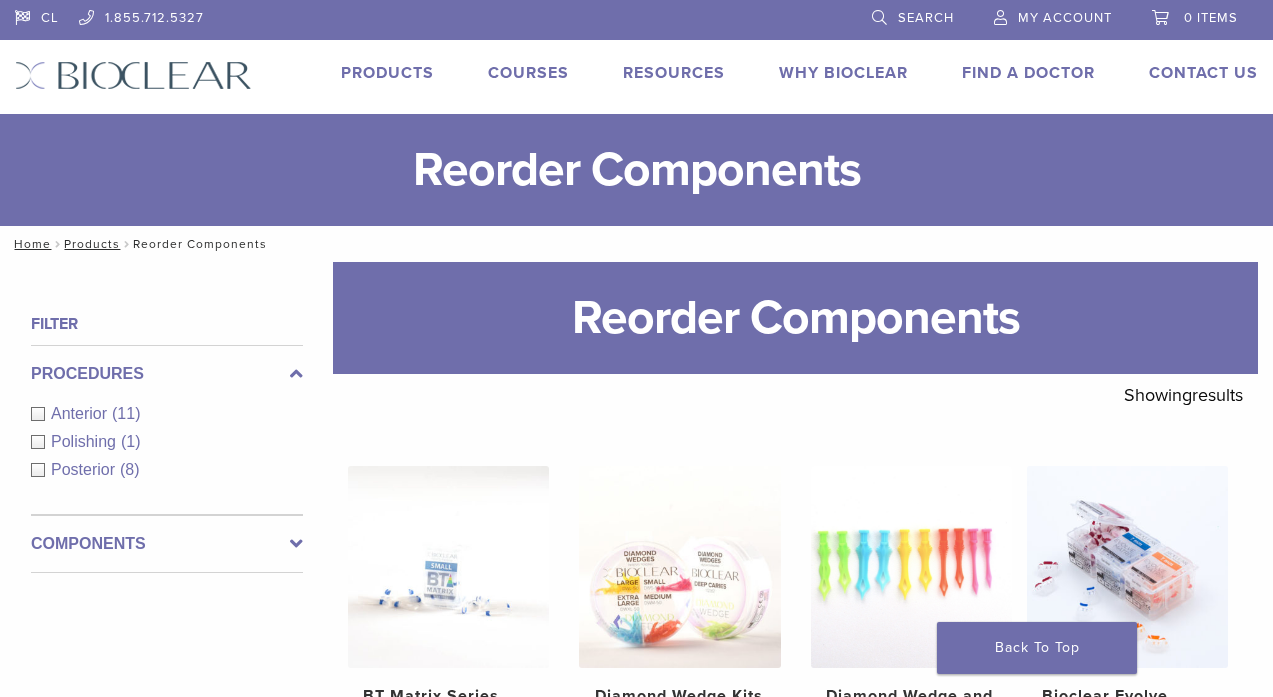 click on "Products" at bounding box center (387, 73) 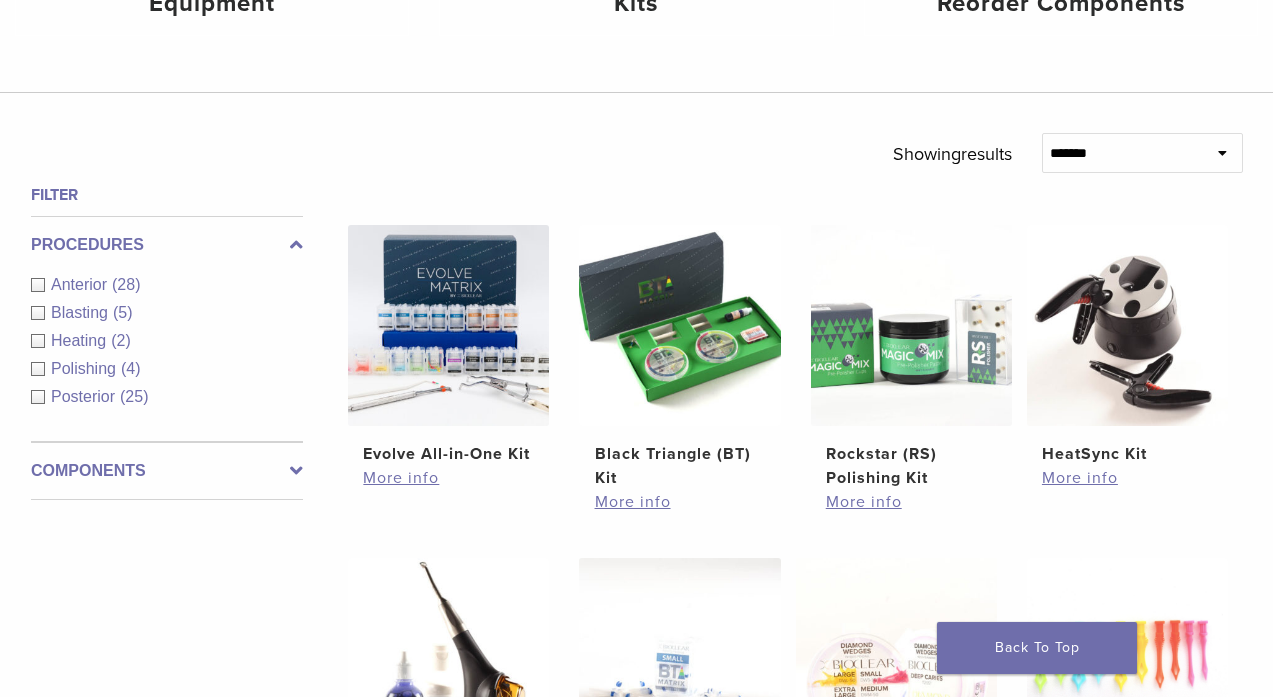 scroll, scrollTop: 477, scrollLeft: 0, axis: vertical 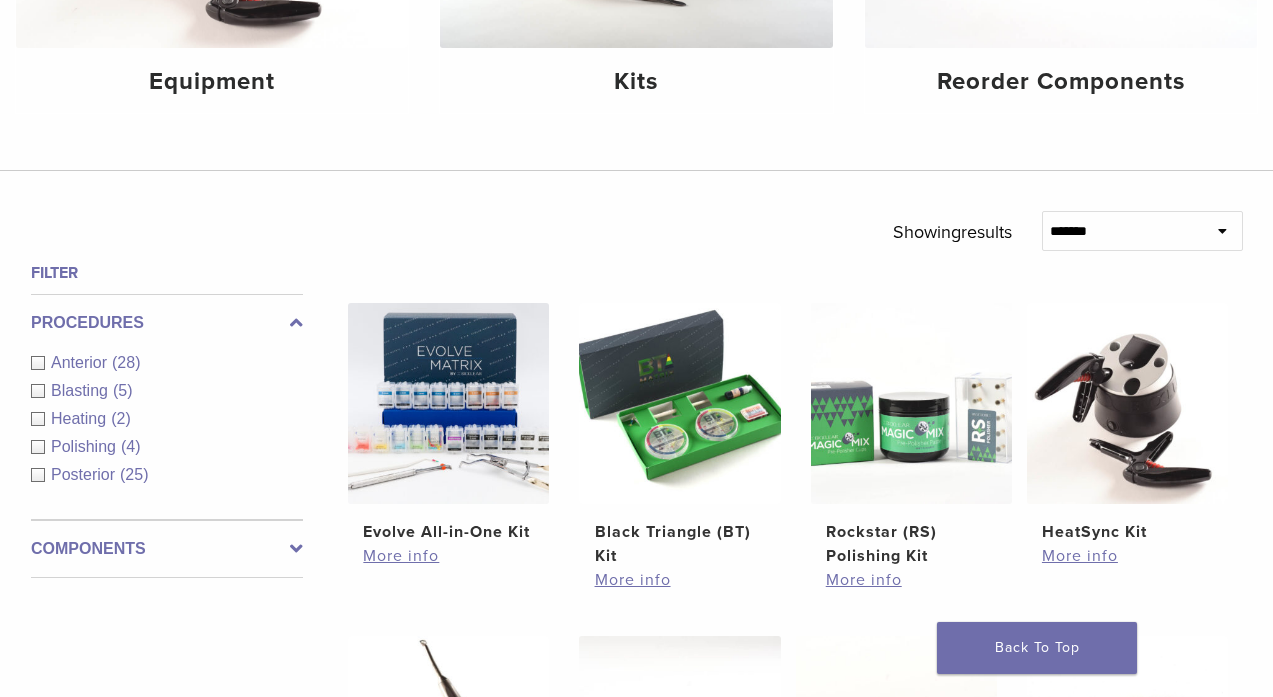 click on "Components" at bounding box center [167, 549] 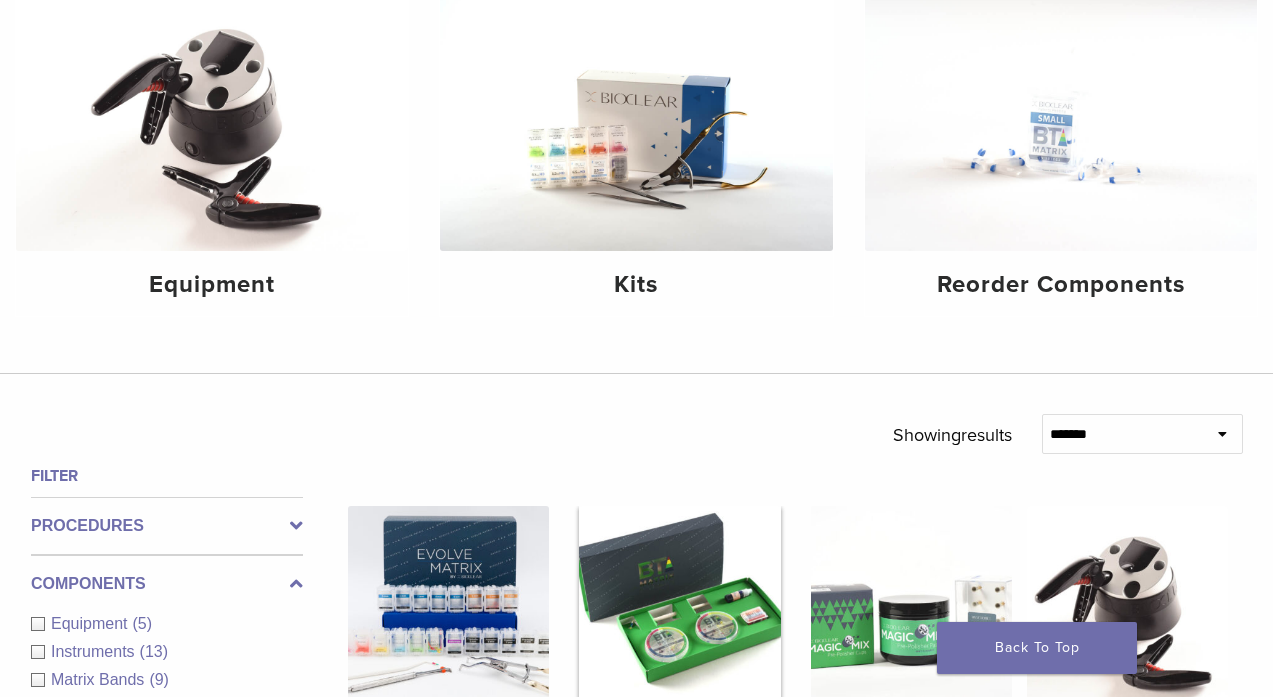 scroll, scrollTop: 0, scrollLeft: 0, axis: both 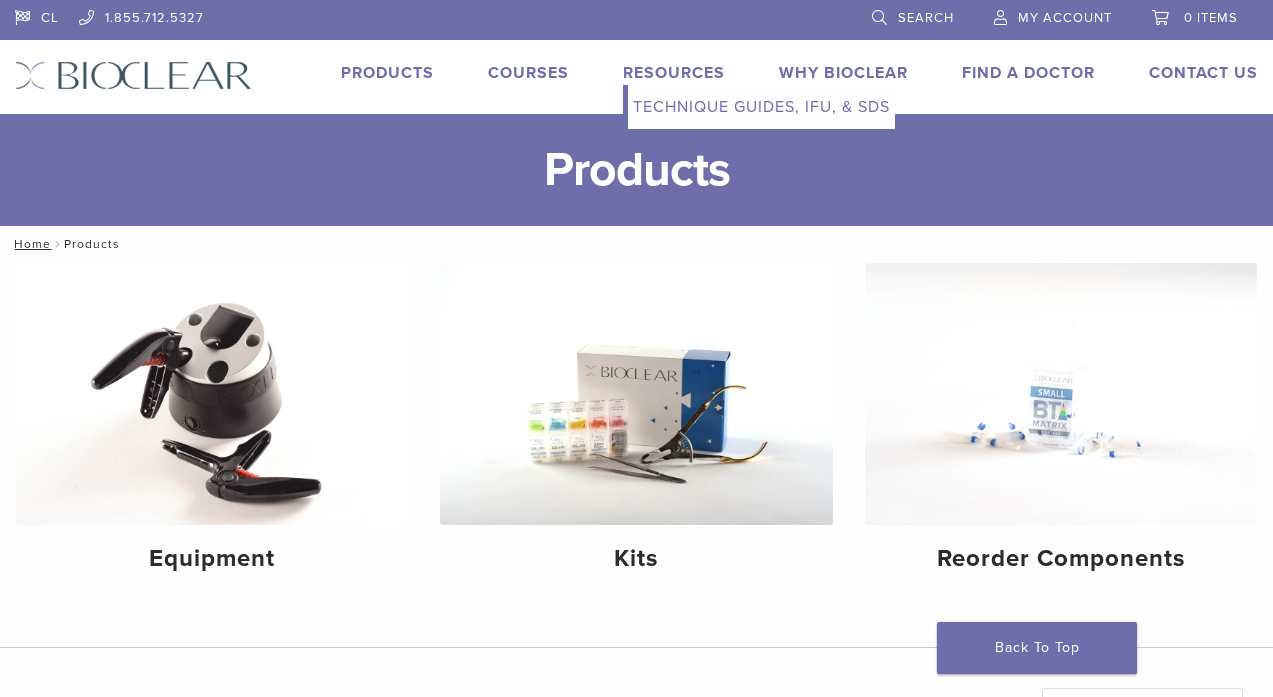 click on "Technique Guides, IFU, & SDS" at bounding box center (761, 107) 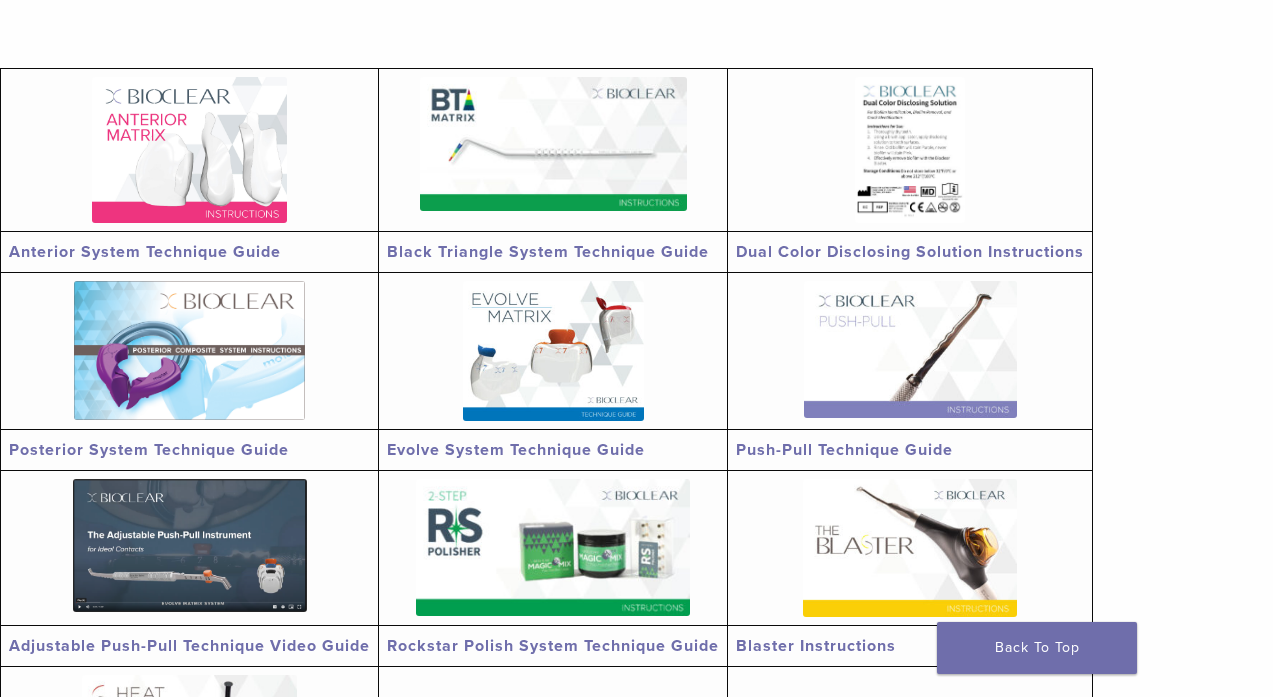 scroll, scrollTop: 388, scrollLeft: 0, axis: vertical 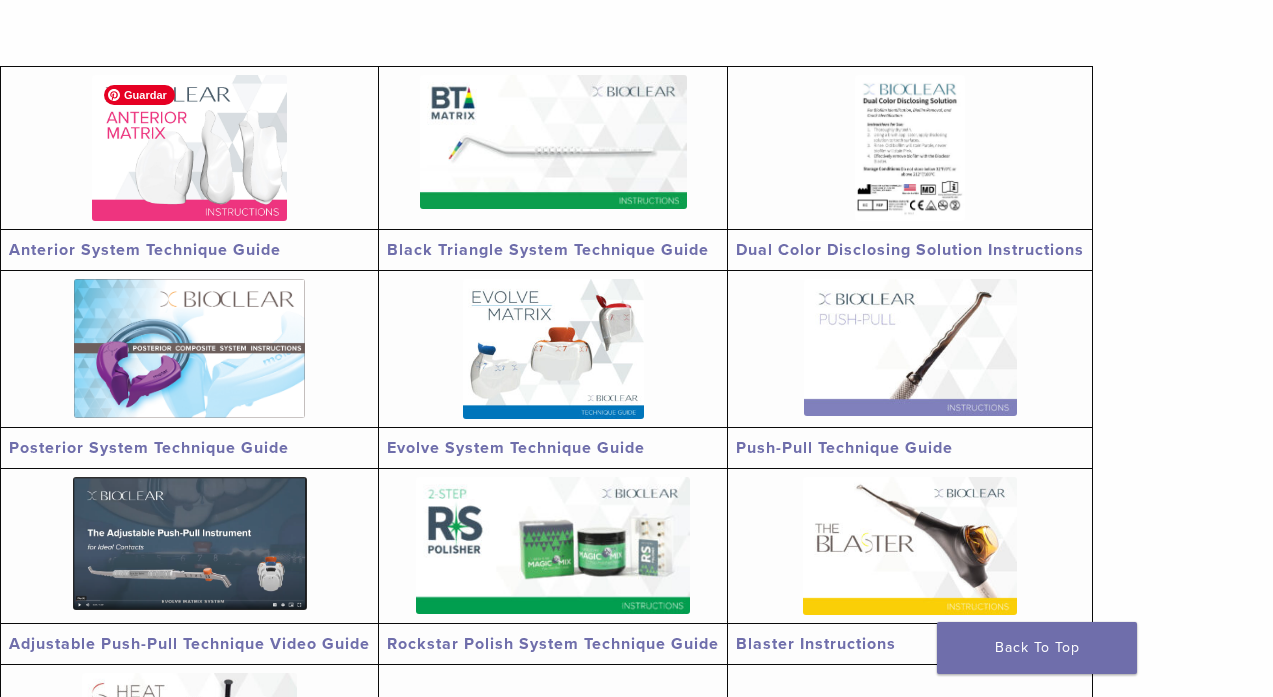 click at bounding box center (189, 148) 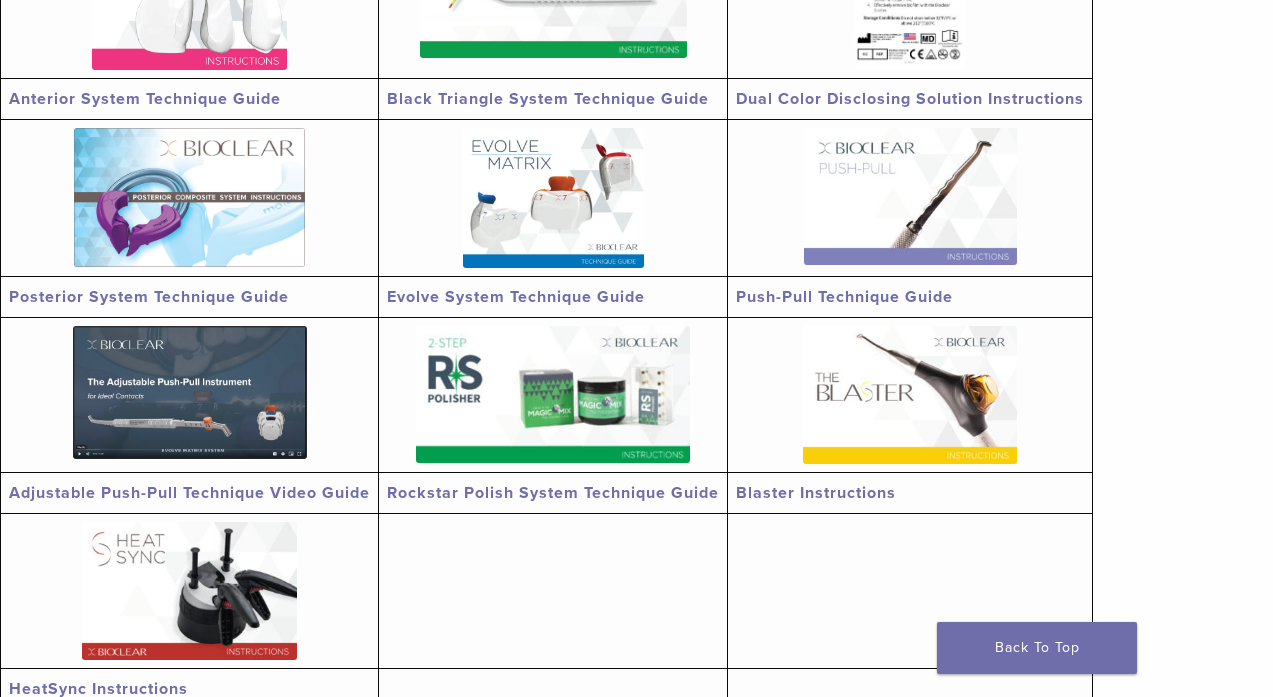scroll, scrollTop: 547, scrollLeft: 0, axis: vertical 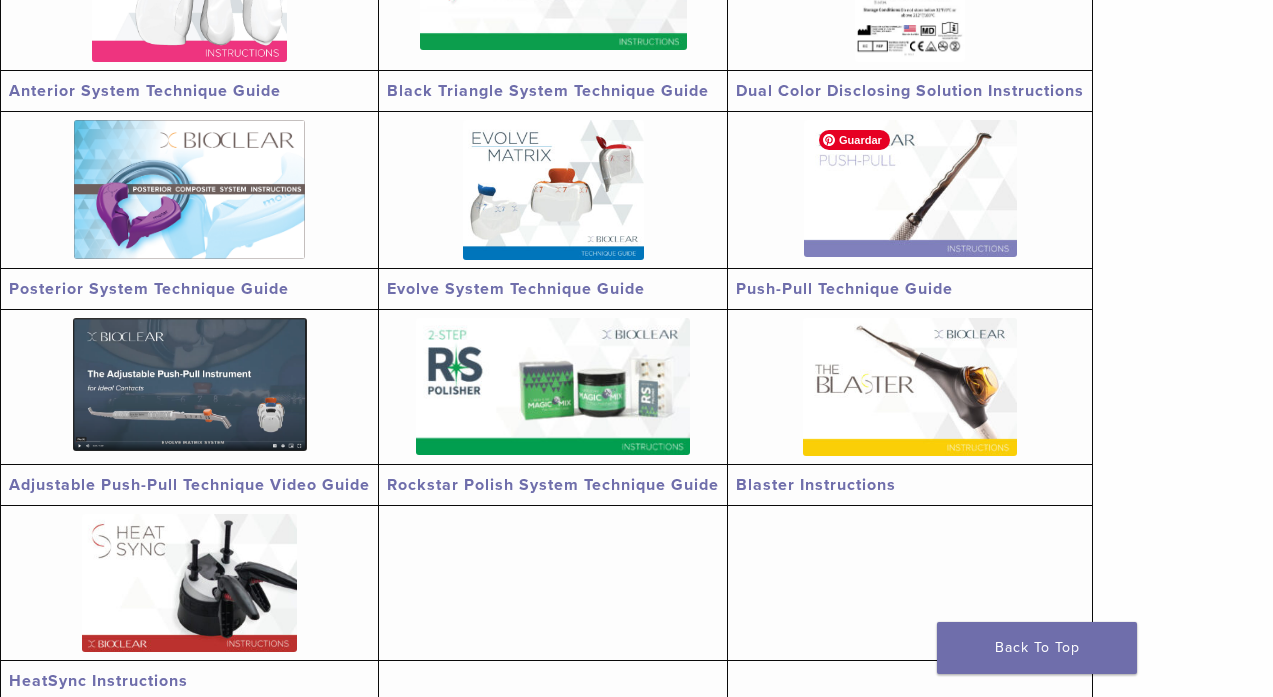 click at bounding box center (910, 188) 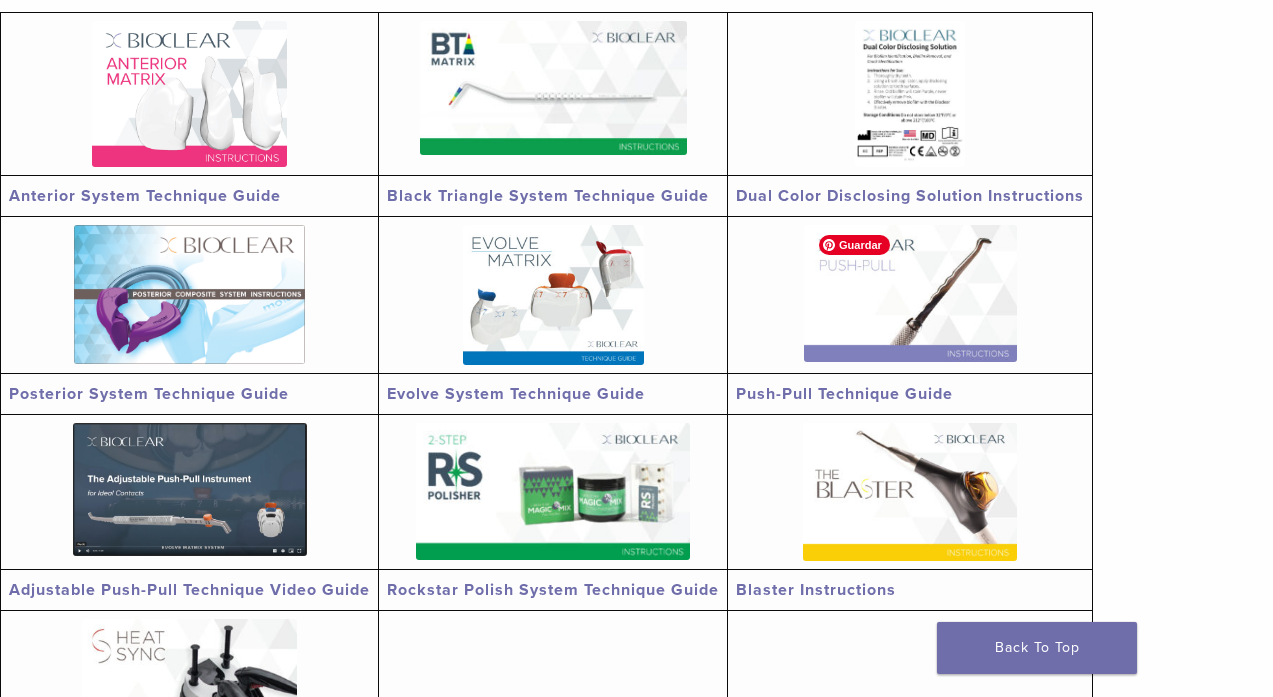 scroll, scrollTop: 126, scrollLeft: 0, axis: vertical 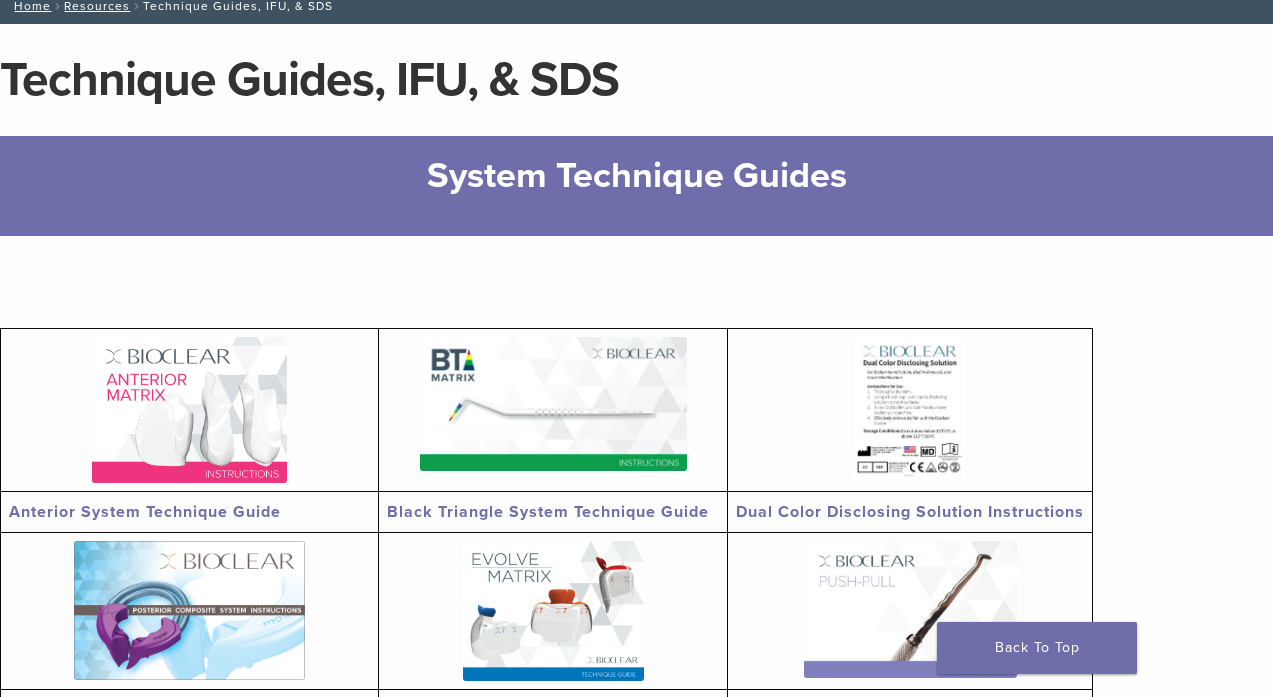 click at bounding box center (910, 409) 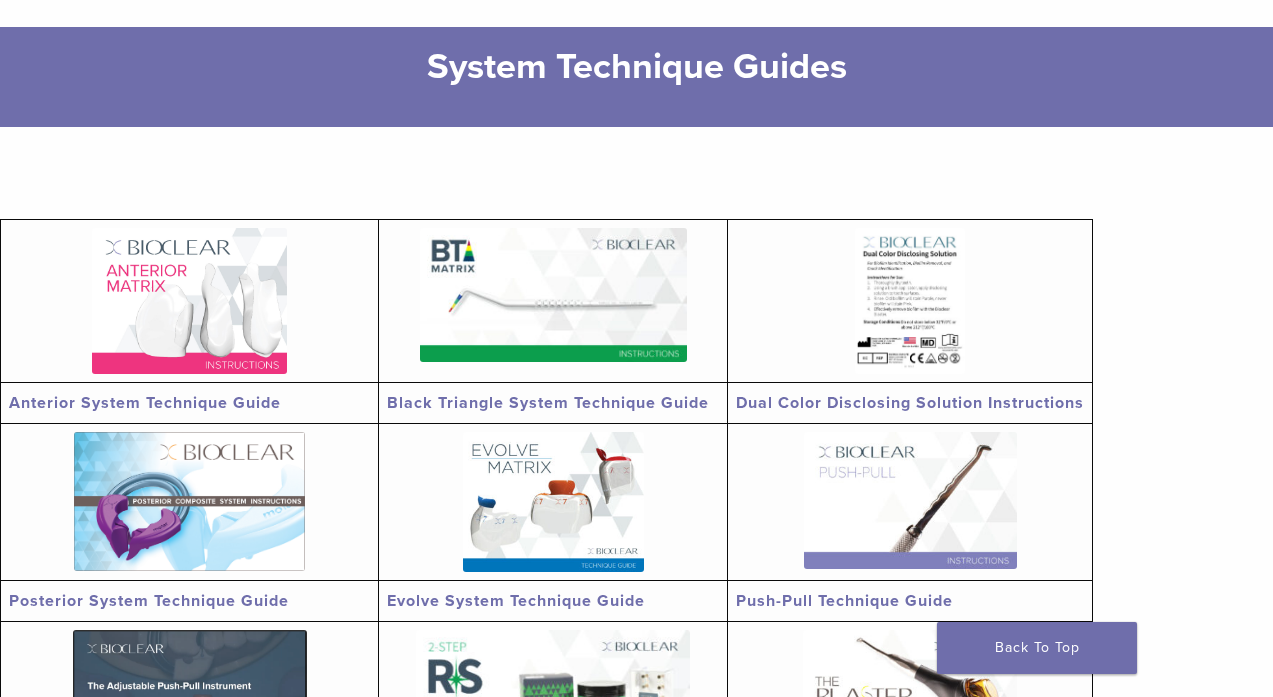 scroll, scrollTop: 238, scrollLeft: 0, axis: vertical 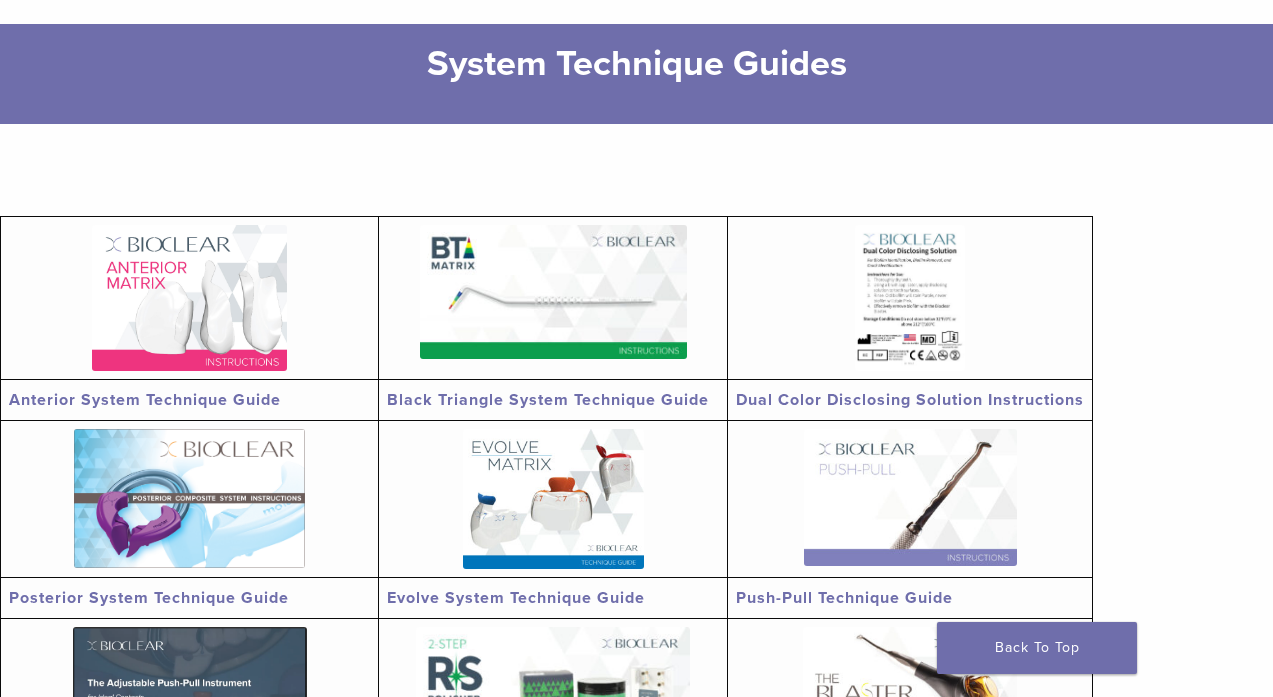 click on "Black Triangle System Technique Guide" at bounding box center [548, 400] 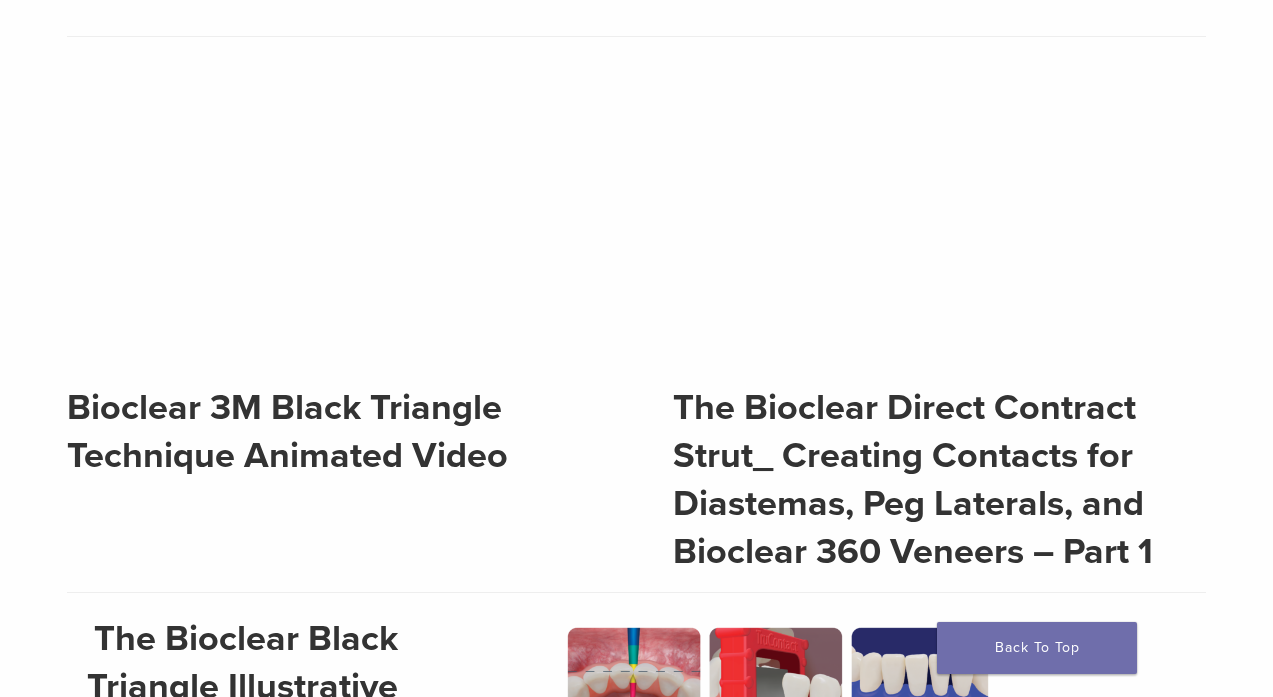 scroll, scrollTop: 366, scrollLeft: 0, axis: vertical 